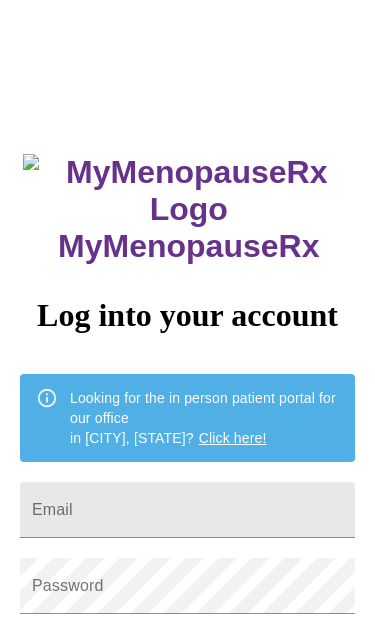 scroll, scrollTop: 0, scrollLeft: 0, axis: both 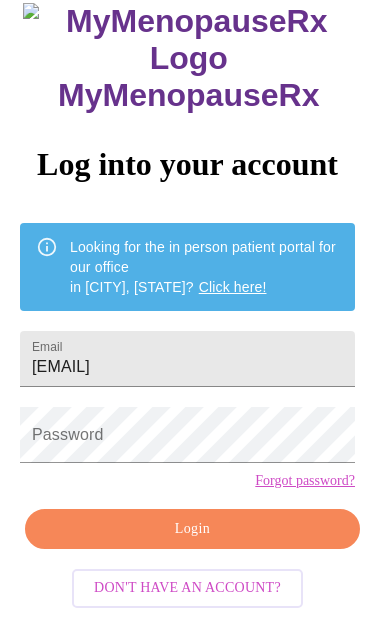 click on "[EMAIL]" at bounding box center [187, 359] 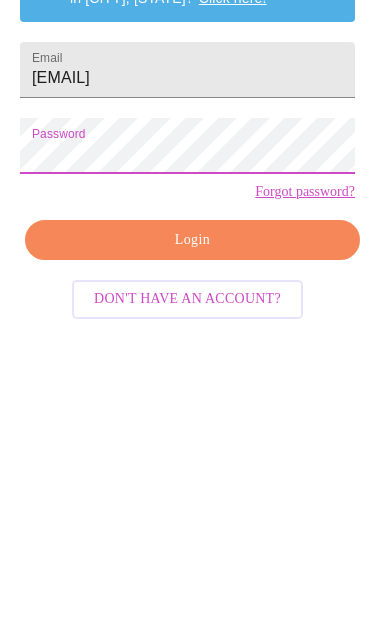 click on "Login" at bounding box center (192, 529) 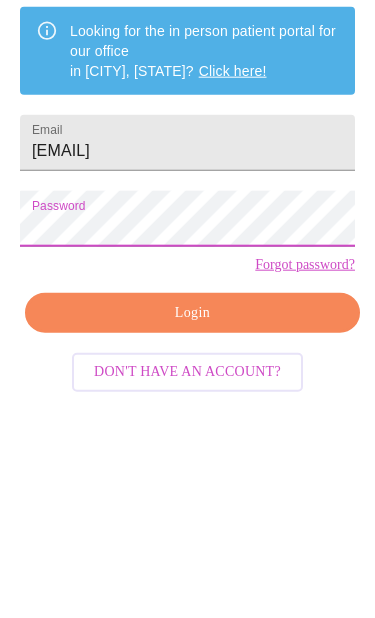 click on "Login" at bounding box center [192, 529] 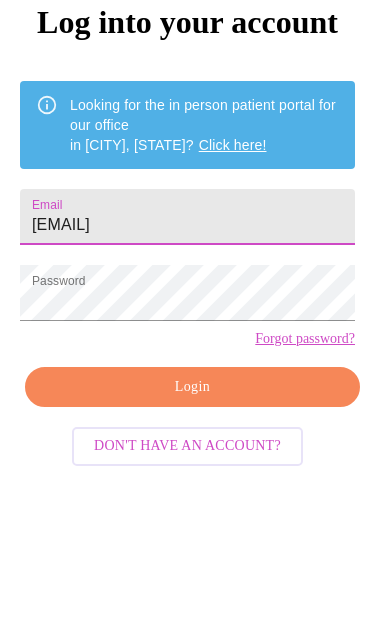 type on "[EMAIL]" 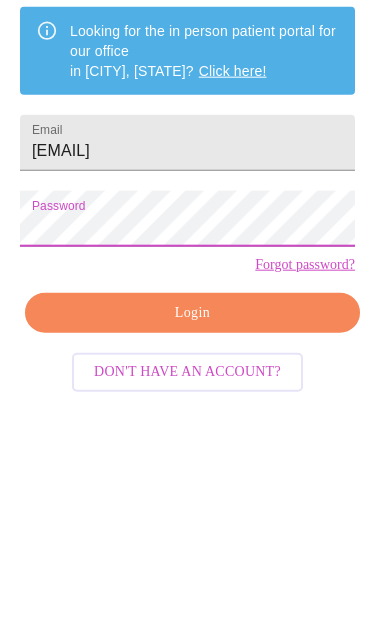 click on "Login" at bounding box center (192, 529) 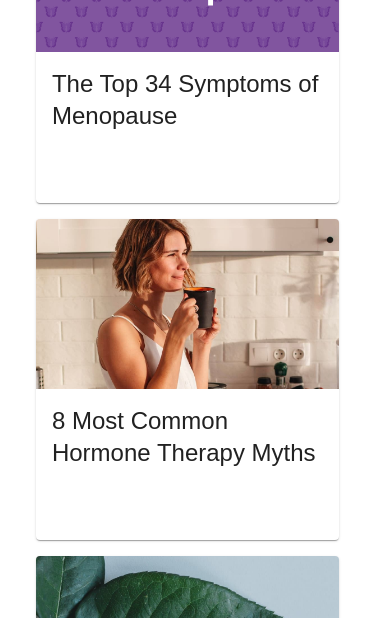 scroll, scrollTop: 1333, scrollLeft: 0, axis: vertical 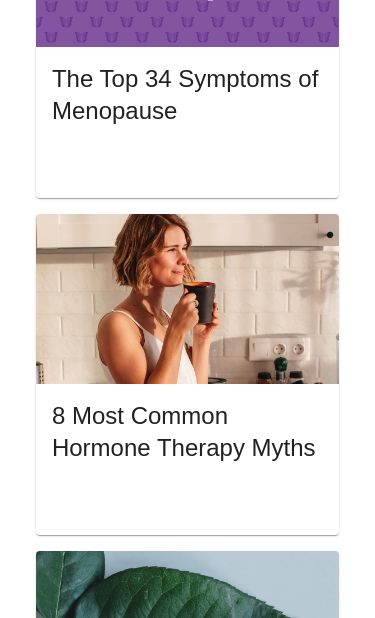 click 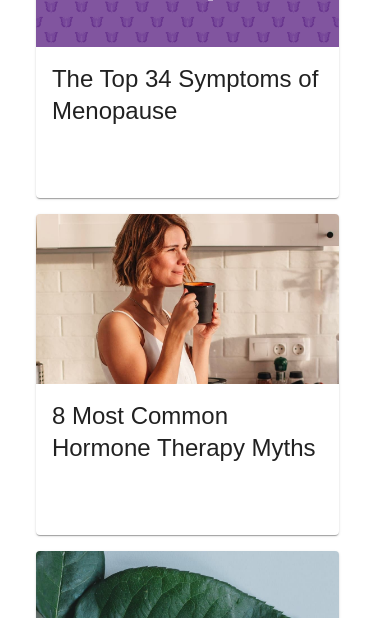 click on "Complete Pre-Assessment" at bounding box center (243, 2821) 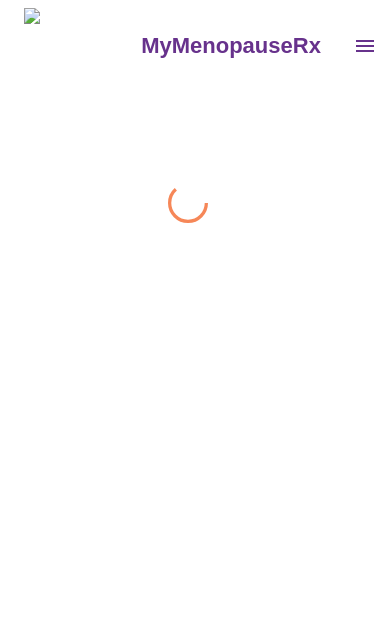 scroll, scrollTop: 0, scrollLeft: 0, axis: both 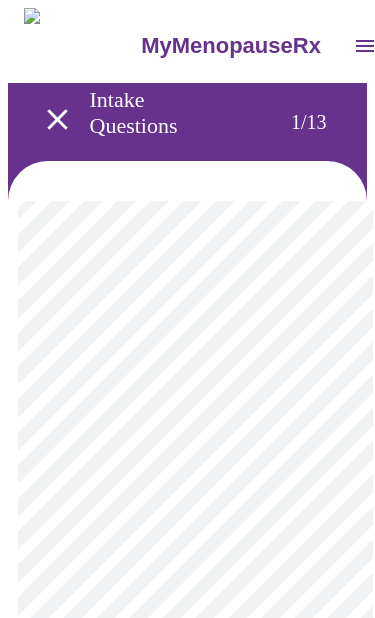 click on "MyMenopauseRx Intake Questions 1  /  13" at bounding box center [187, 1075] 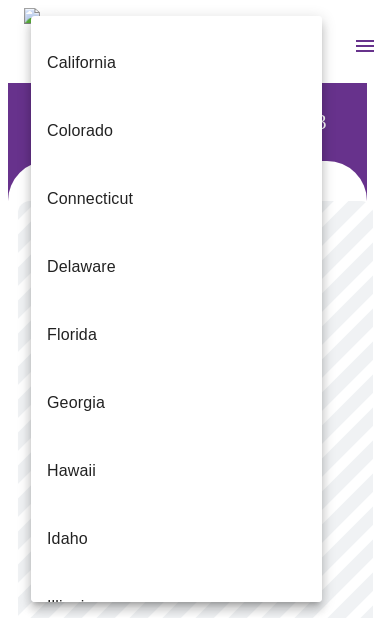 scroll, scrollTop: 270, scrollLeft: 0, axis: vertical 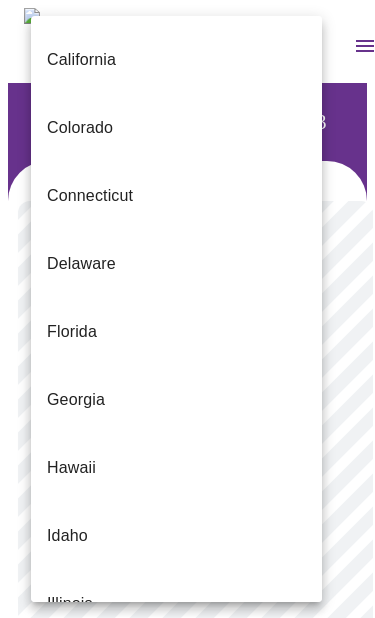 click on "Illinois" at bounding box center (176, 604) 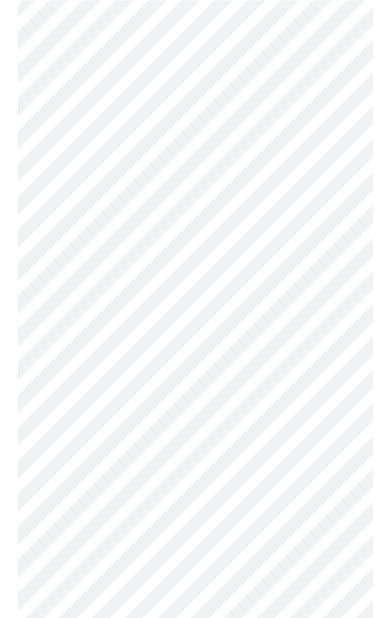 scroll, scrollTop: 223, scrollLeft: 0, axis: vertical 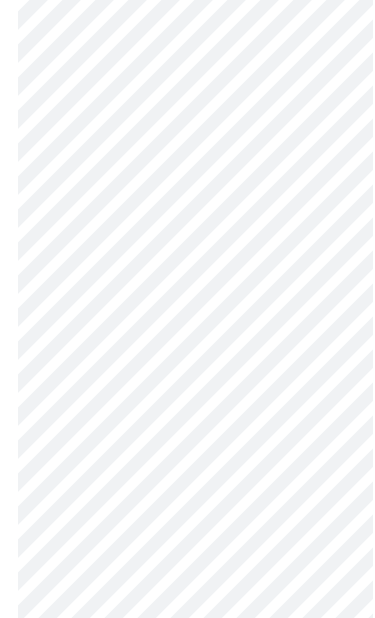 click on "MyMenopauseRx Intake Questions 1  /  13" at bounding box center [187, 846] 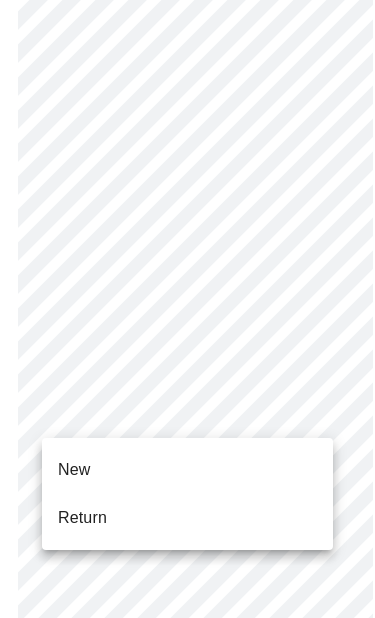 click on "Return" at bounding box center [187, 518] 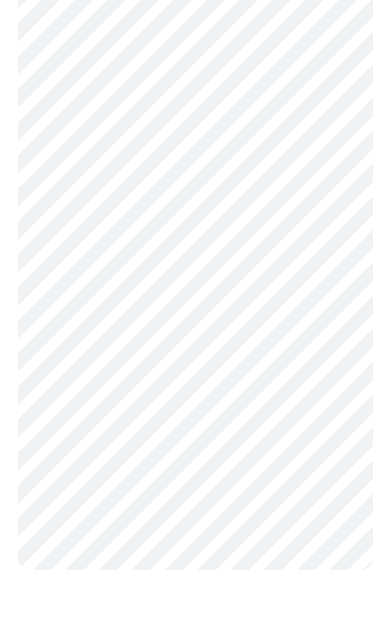 scroll, scrollTop: 0, scrollLeft: 0, axis: both 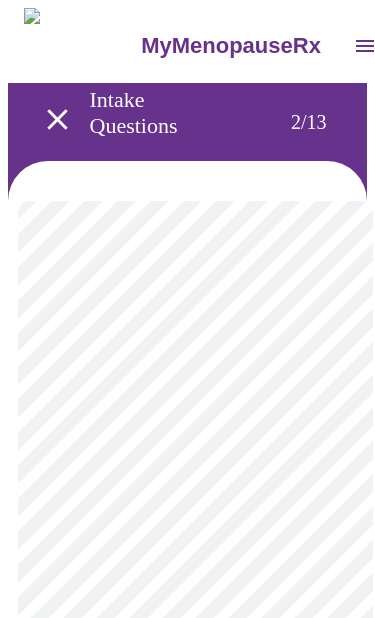 click on "MyMenopauseRx Intake Questions 2  /  13" at bounding box center (187, 843) 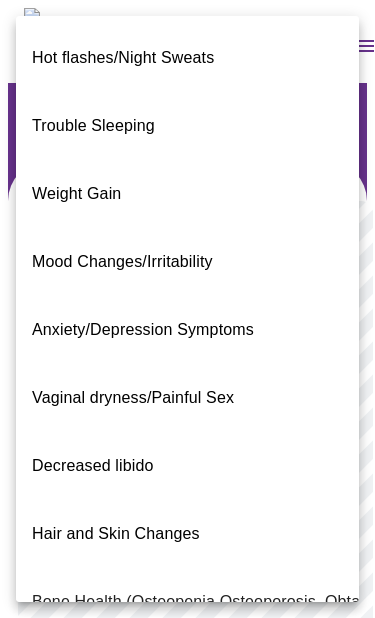 click on "Metabolic Health (Pre-diabetes, Elevated Cholesterol, Vitamin D, Abnormal Lab Testing, Obtain an order for a Coronary Calcium Heart Scan)" at bounding box center (540, 670) 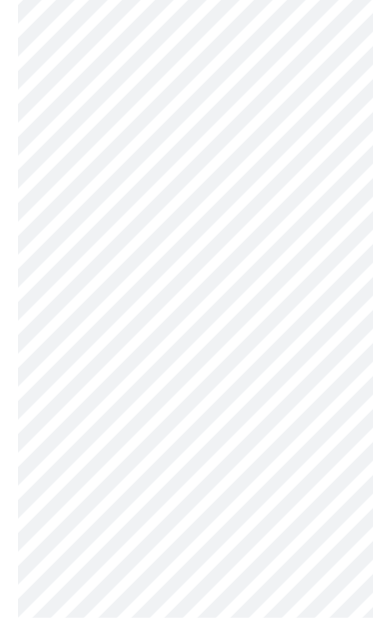 scroll, scrollTop: 333, scrollLeft: 0, axis: vertical 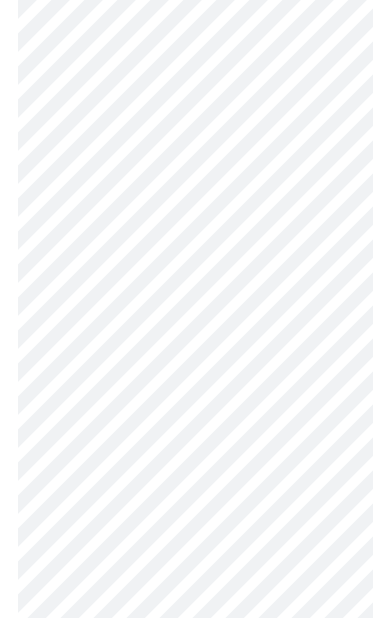 click on "MyMenopauseRx Intake Questions 2  /  13" at bounding box center [187, 505] 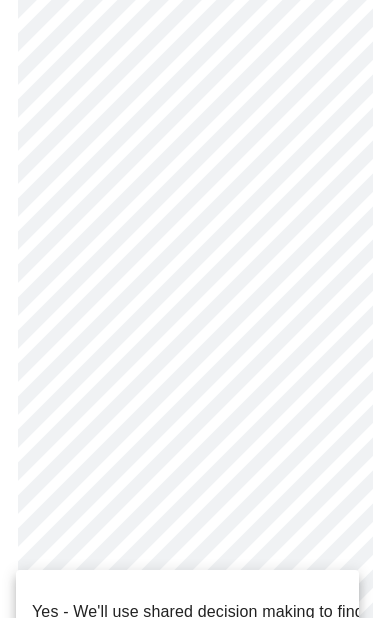 click on "Yes - We'll use shared decision making to find a treatment that is safe!" at bounding box center (285, 612) 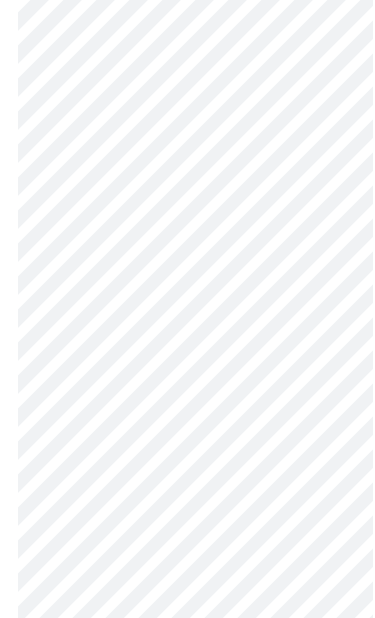 scroll, scrollTop: 0, scrollLeft: 0, axis: both 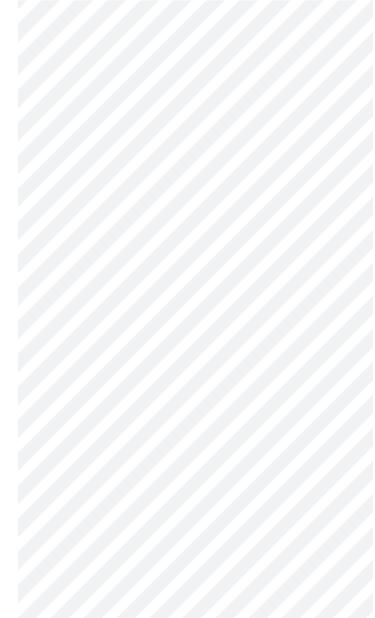 click on "MyMenopauseRx Intake Questions 3  /  13" at bounding box center (187, 1524) 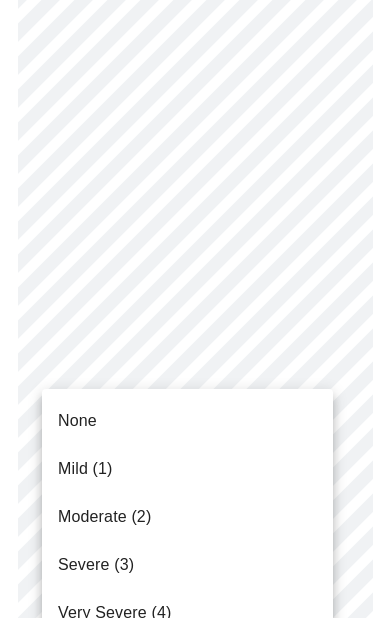 click on "Mild (1)" at bounding box center [187, 469] 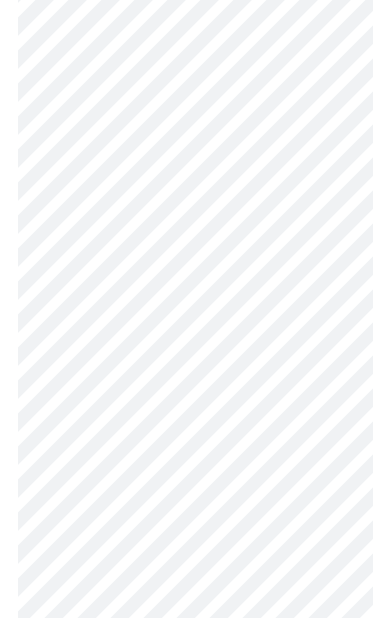 scroll, scrollTop: 357, scrollLeft: 0, axis: vertical 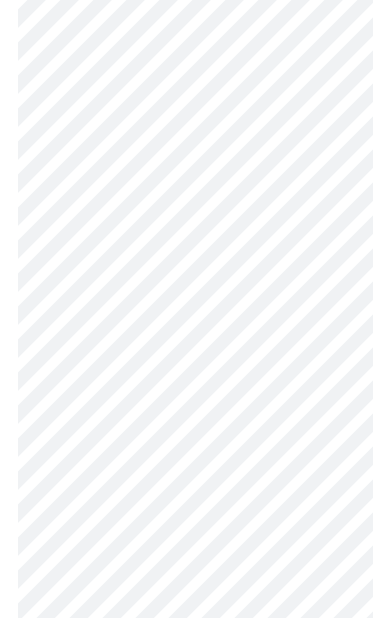 click on "MyMenopauseRx Intake Questions 3  /  13" at bounding box center (187, 1376) 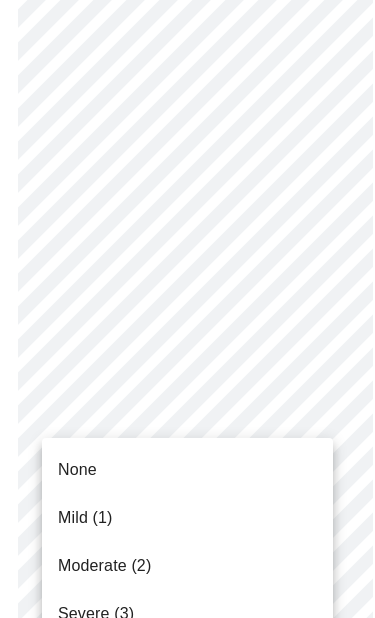 click on "None" at bounding box center [187, 470] 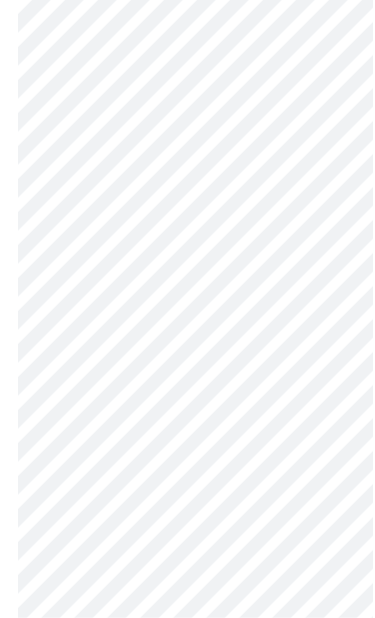 scroll, scrollTop: 639, scrollLeft: 0, axis: vertical 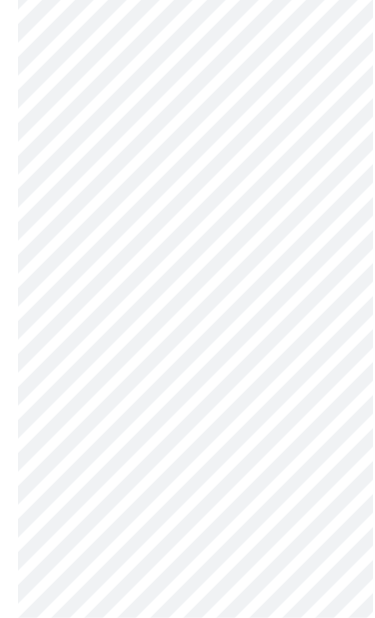 click on "MyMenopauseRx Intake Questions 3  /  13" at bounding box center (187, 1080) 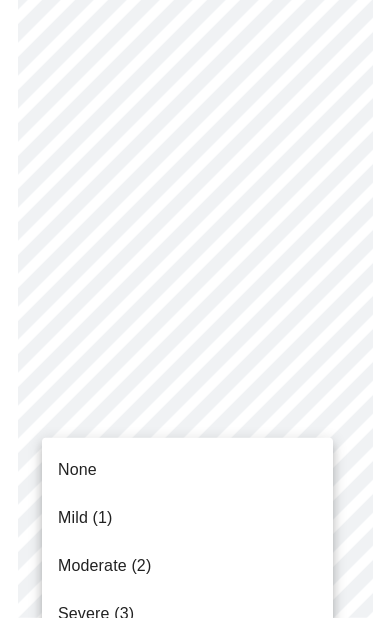 scroll, scrollTop: 640, scrollLeft: 0, axis: vertical 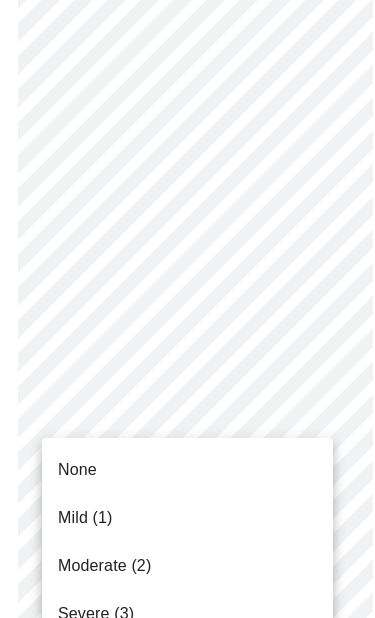 click on "Moderate (2)" at bounding box center [187, 566] 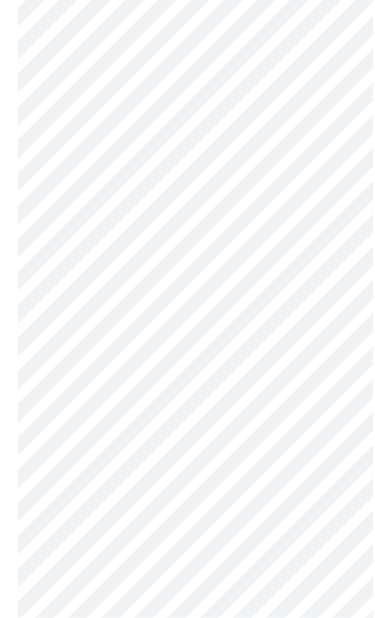 scroll, scrollTop: 756, scrollLeft: 0, axis: vertical 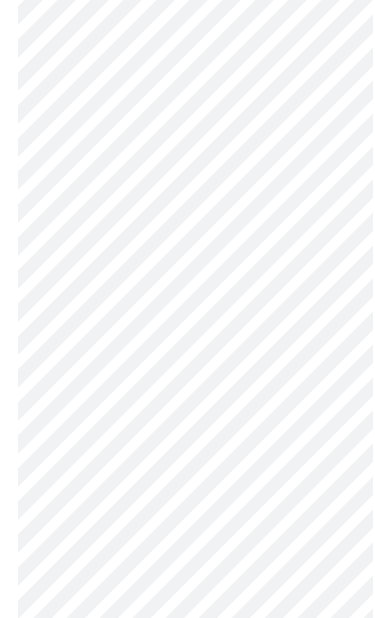 click on "MyMenopauseRx Intake Questions 3  /  13" at bounding box center [187, 950] 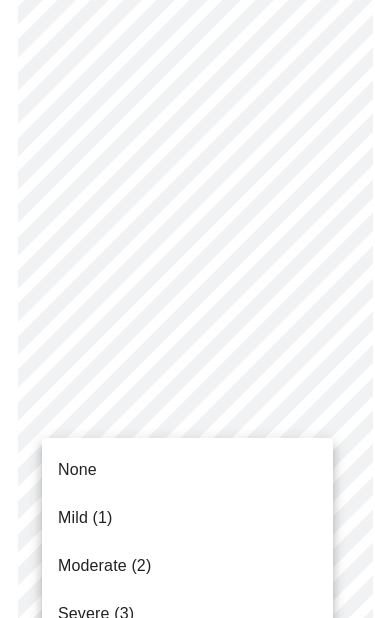 click on "None" at bounding box center [187, 470] 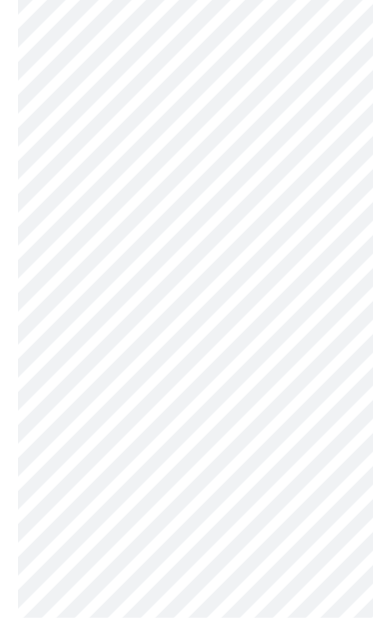 scroll, scrollTop: 975, scrollLeft: 0, axis: vertical 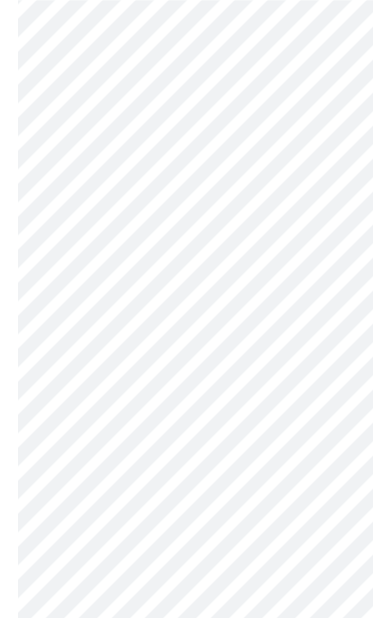 click on "MyMenopauseRx Intake Questions 3  /  13" at bounding box center [187, 717] 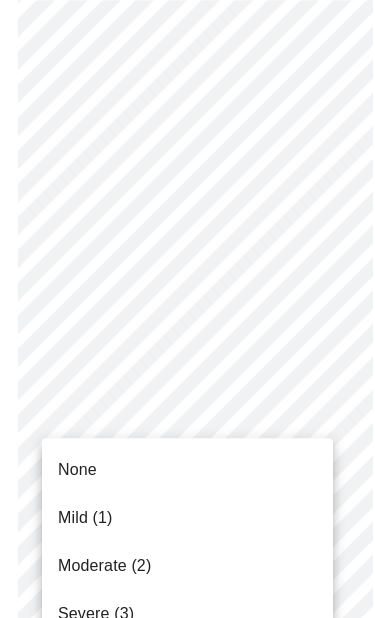 scroll, scrollTop: 975, scrollLeft: 0, axis: vertical 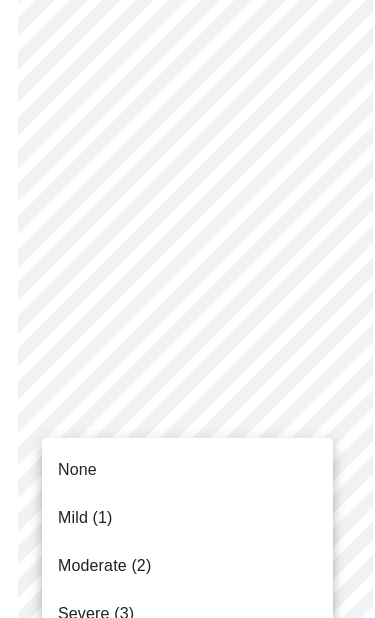 click on "Mild (1)" at bounding box center [187, 518] 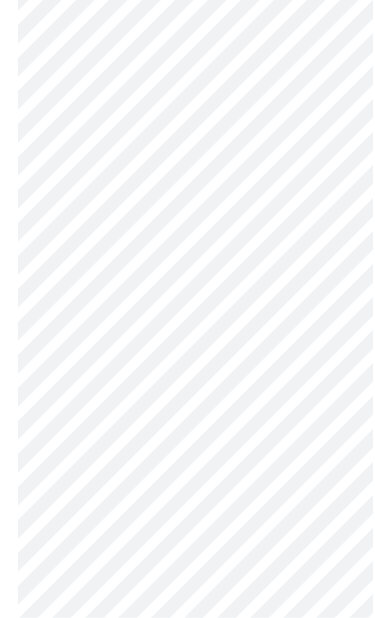 click on "MyMenopauseRx Intake Questions 3  /  13" at bounding box center (187, 513) 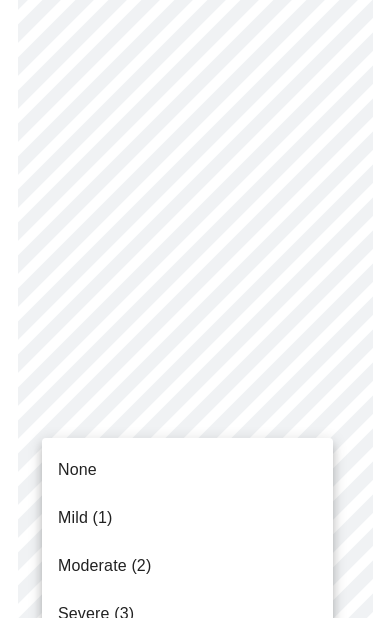 click on "Moderate (2)" at bounding box center [187, 566] 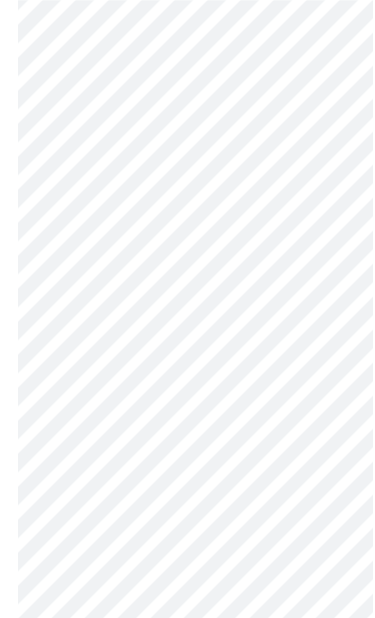 scroll, scrollTop: 1404, scrollLeft: 0, axis: vertical 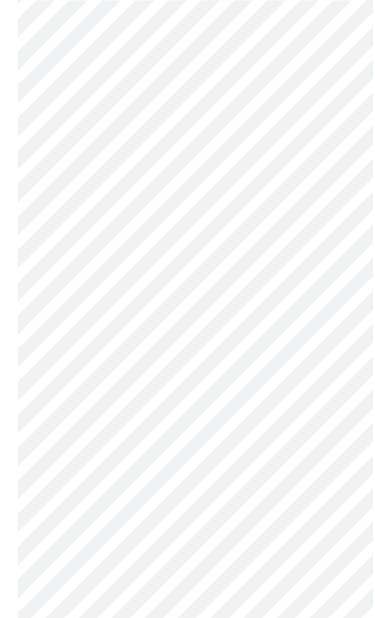 click on "MyMenopauseRx Intake Questions 3  /  13" at bounding box center [187, 261] 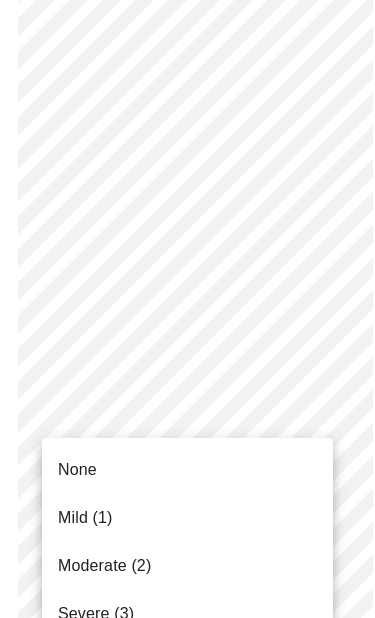 click on "Mild (1)" at bounding box center [187, 518] 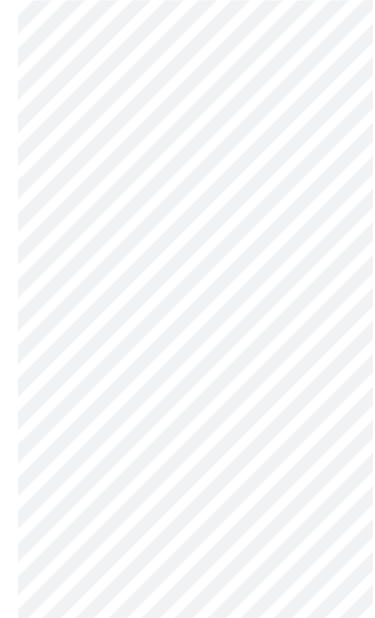 click on "MyMenopauseRx Intake Questions 3  /  13" at bounding box center [187, 47] 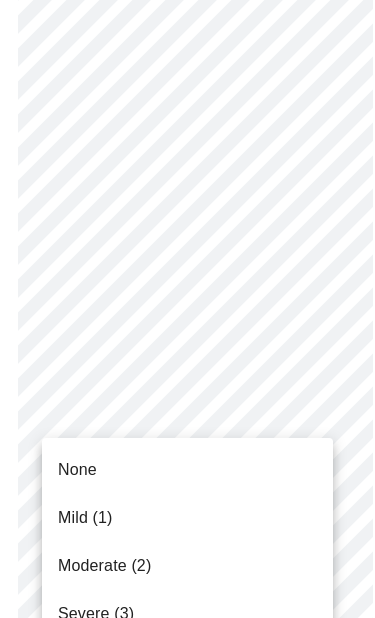click on "None" at bounding box center (187, 470) 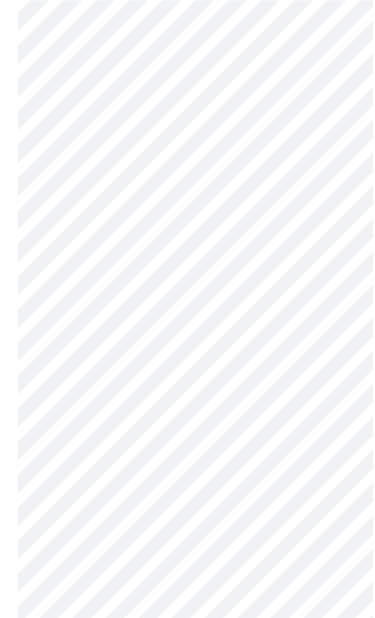 scroll, scrollTop: 1832, scrollLeft: 0, axis: vertical 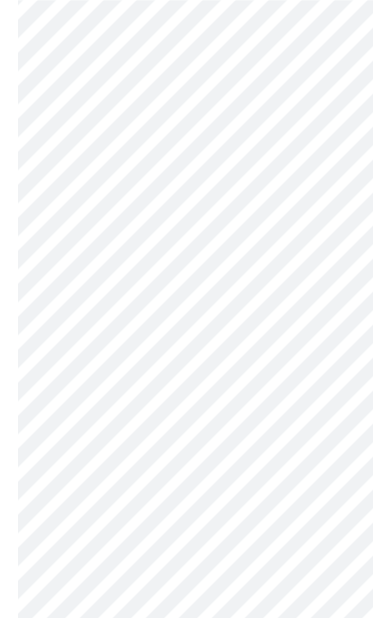 click on "MyMenopauseRx Intake Questions 3  /  13" at bounding box center [187, -194] 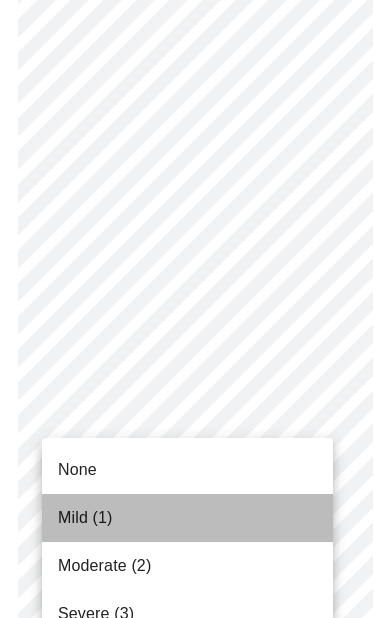 click on "Mild (1)" at bounding box center (187, 518) 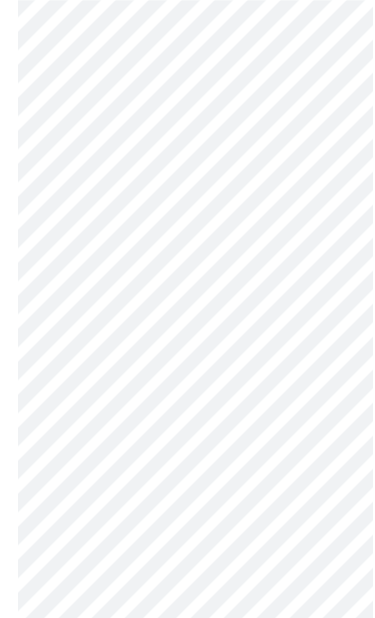 click on "MyMenopauseRx Intake Questions 3  /  13" at bounding box center [187, -426] 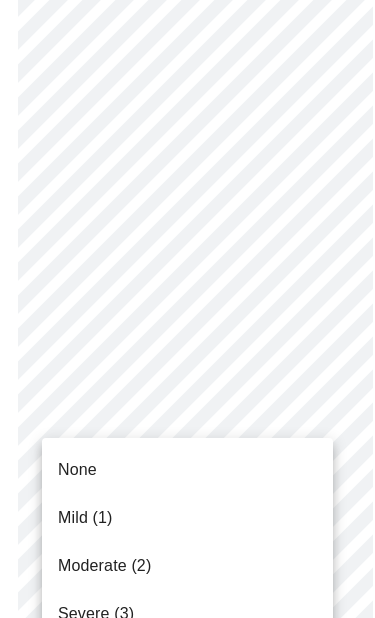 click on "None" at bounding box center (187, 470) 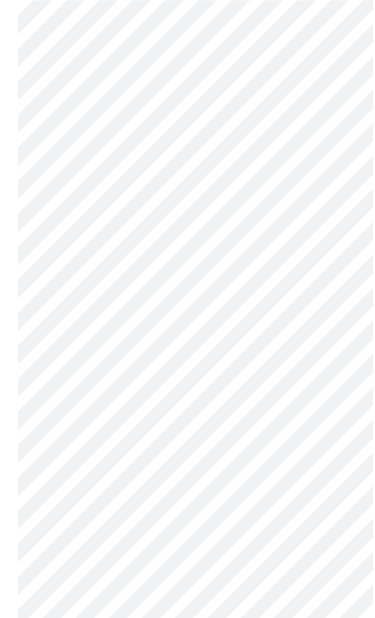 click on "MyMenopauseRx Intake Questions 3  /  13" at bounding box center (187, -654) 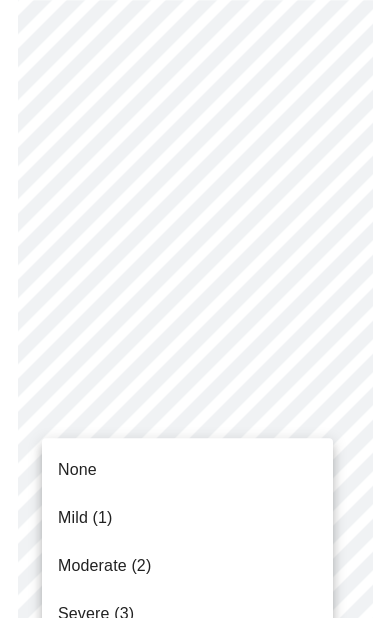 scroll, scrollTop: 2265, scrollLeft: 0, axis: vertical 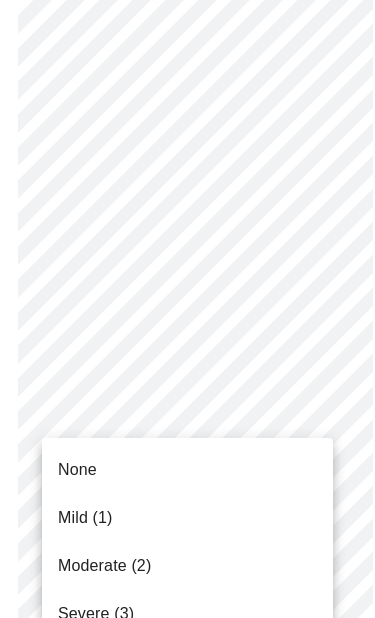 click on "Mild (1)" at bounding box center (187, 518) 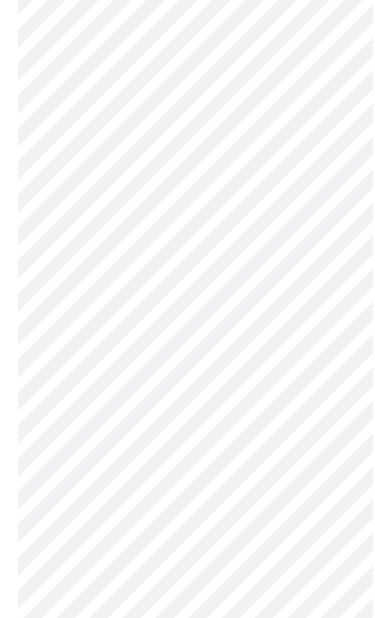 scroll, scrollTop: 633, scrollLeft: 0, axis: vertical 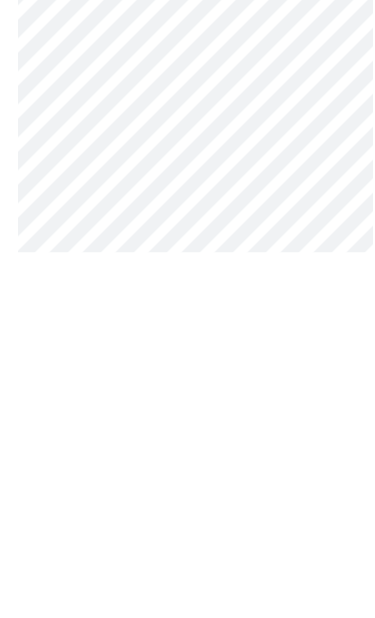 click on "MyMenopauseRx Intake Questions 4  /  13" at bounding box center [187, 252] 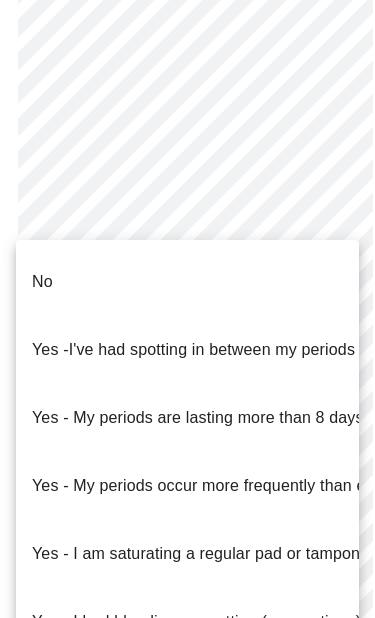 click on "No" at bounding box center (187, 282) 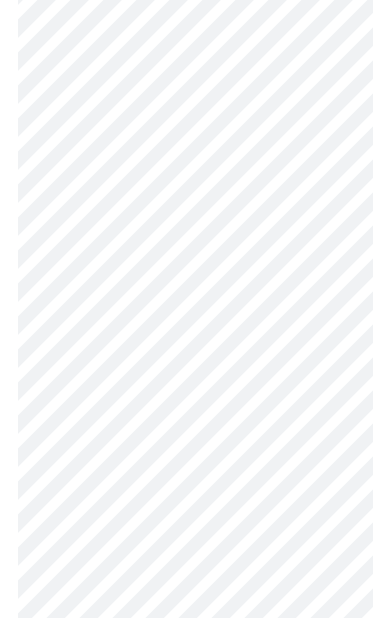 click on "MyMenopauseRx Intake Questions 4  /  13" at bounding box center [187, -119] 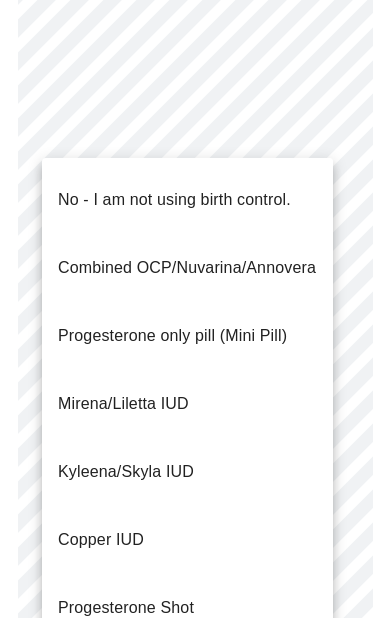 click on "No - I am not using birth control." at bounding box center [174, 200] 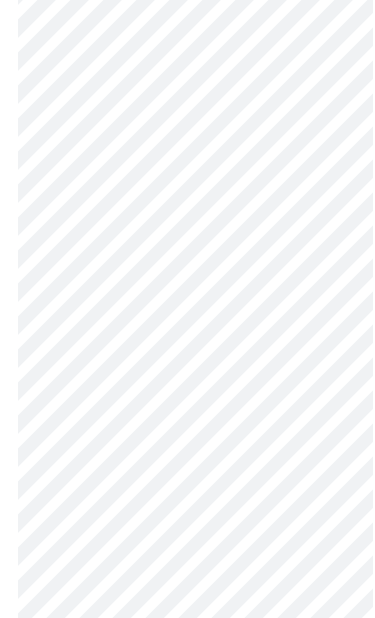 click on "MyMenopauseRx Intake Questions 4  /  13" at bounding box center (187, -125) 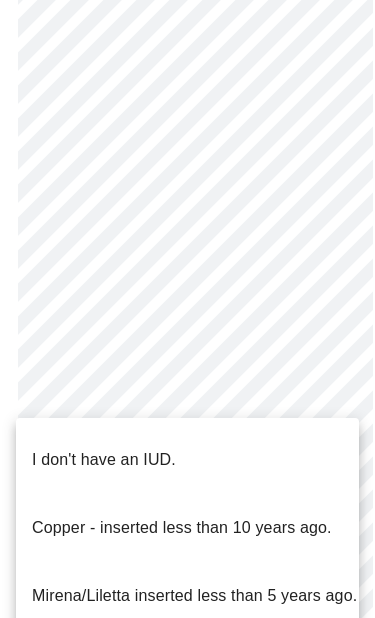 click on "I don't have an IUD." at bounding box center (187, 460) 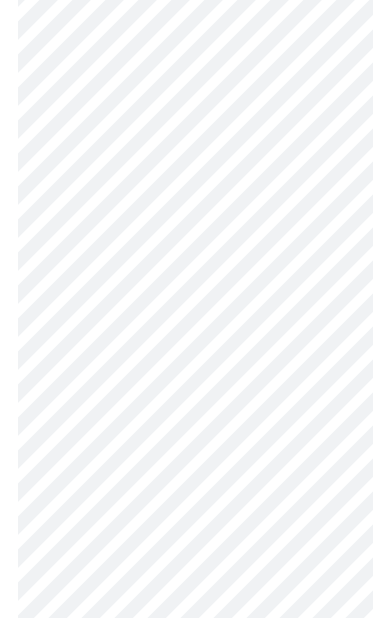 scroll, scrollTop: 1608, scrollLeft: 0, axis: vertical 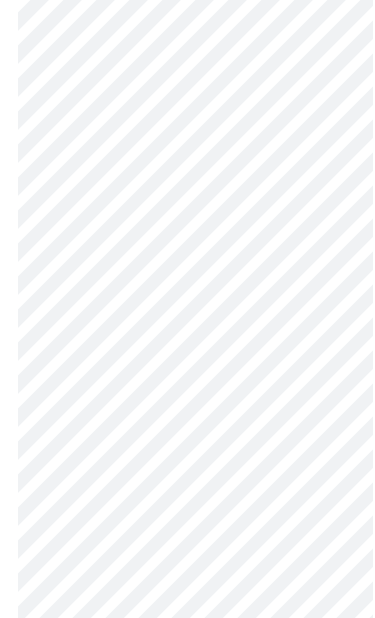 click on "MyMenopauseRx Intake Questions 4  /  13" at bounding box center (187, -434) 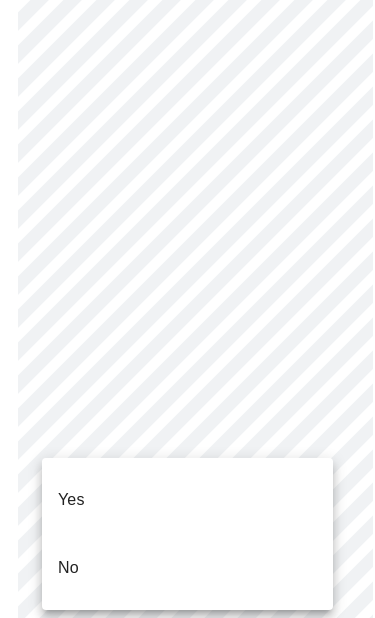 click on "Yes" at bounding box center (187, 500) 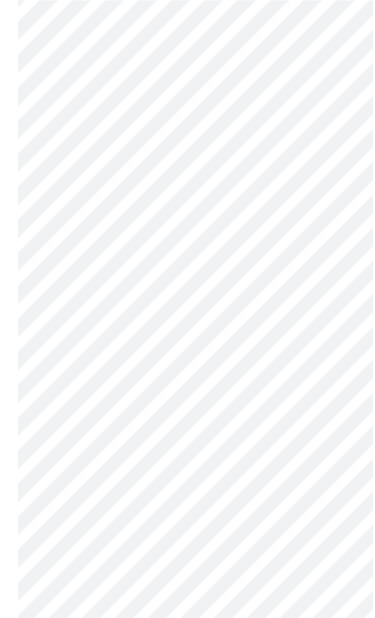 scroll, scrollTop: 5446, scrollLeft: 0, axis: vertical 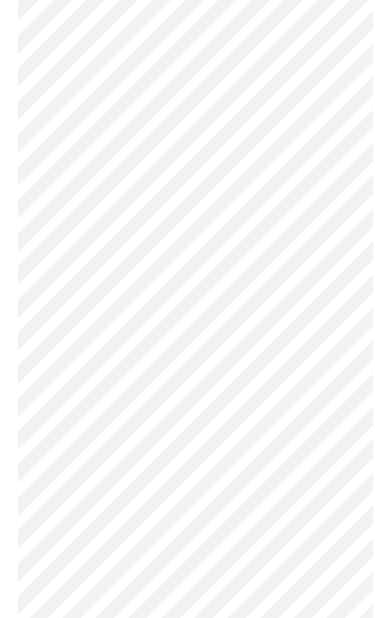 click on "MyMenopauseRx Intake Questions 7  /  13" at bounding box center [187, -1986] 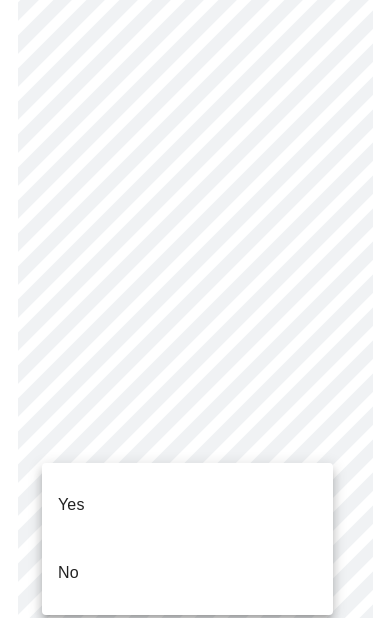 click on "No" at bounding box center [187, 573] 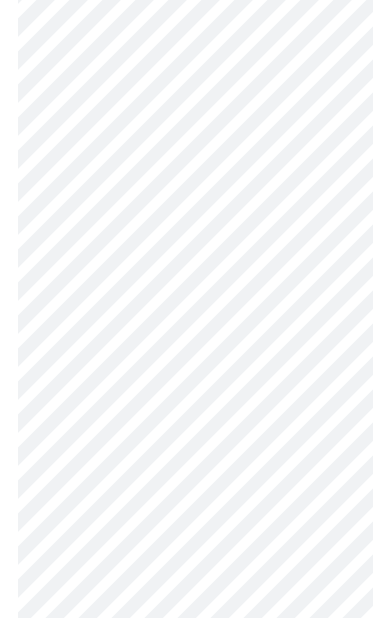 scroll, scrollTop: 1776, scrollLeft: 0, axis: vertical 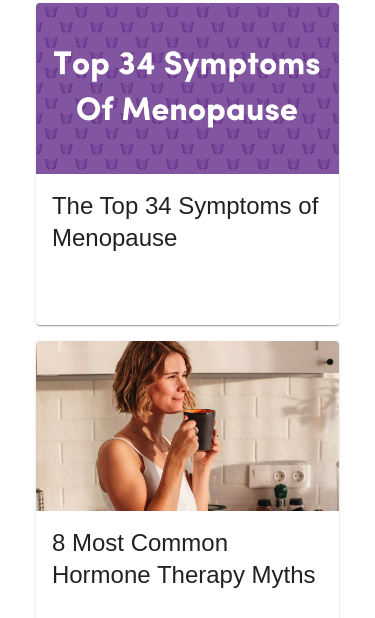 click 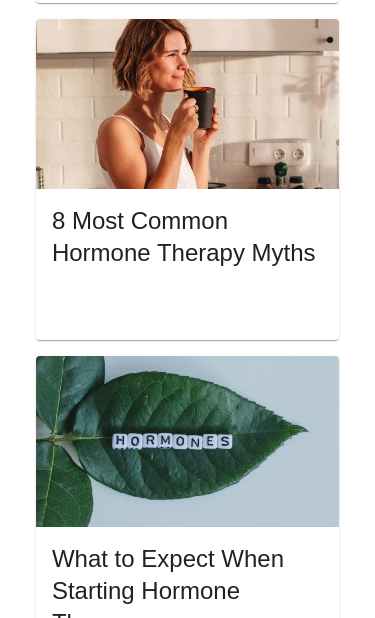 scroll, scrollTop: 1549, scrollLeft: 0, axis: vertical 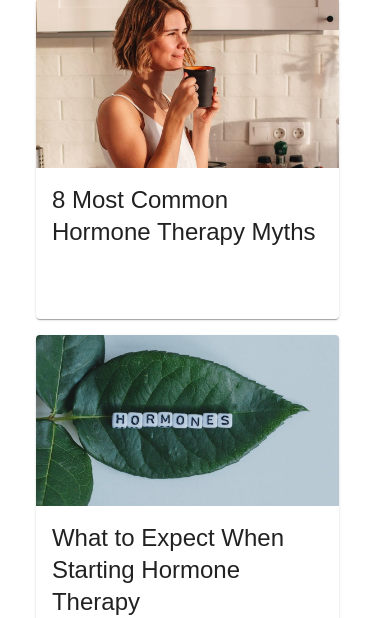 click on "Join Waiting Room" at bounding box center [251, 2623] 